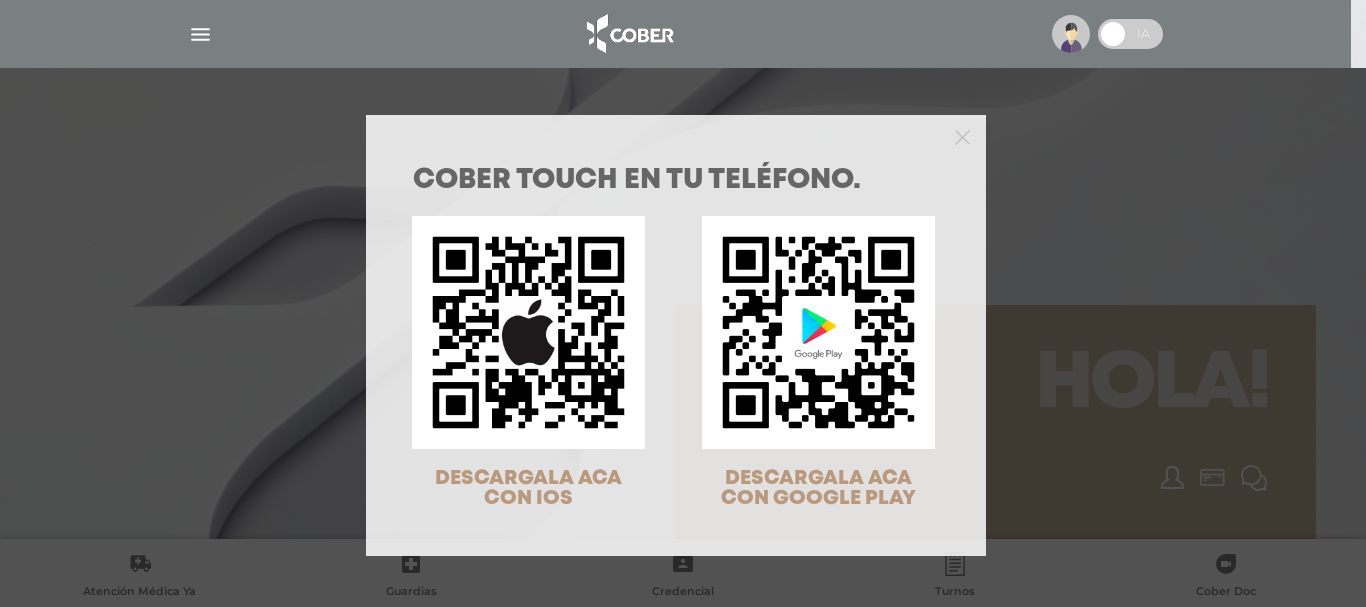 scroll, scrollTop: 0, scrollLeft: 0, axis: both 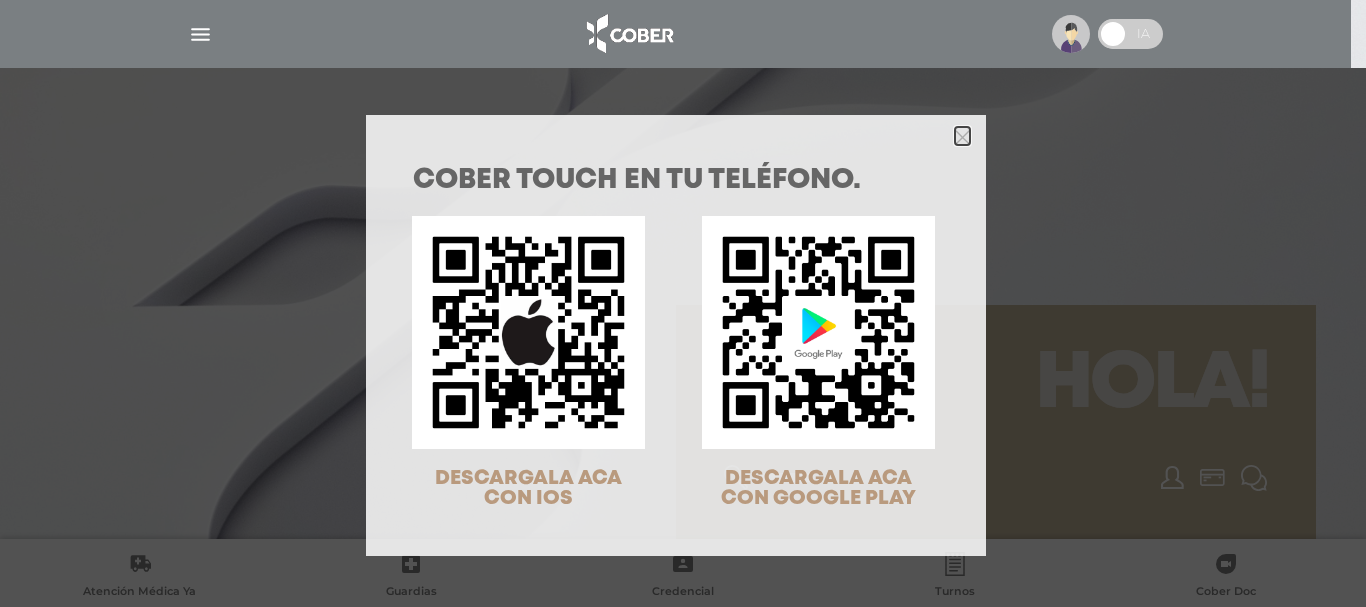 click 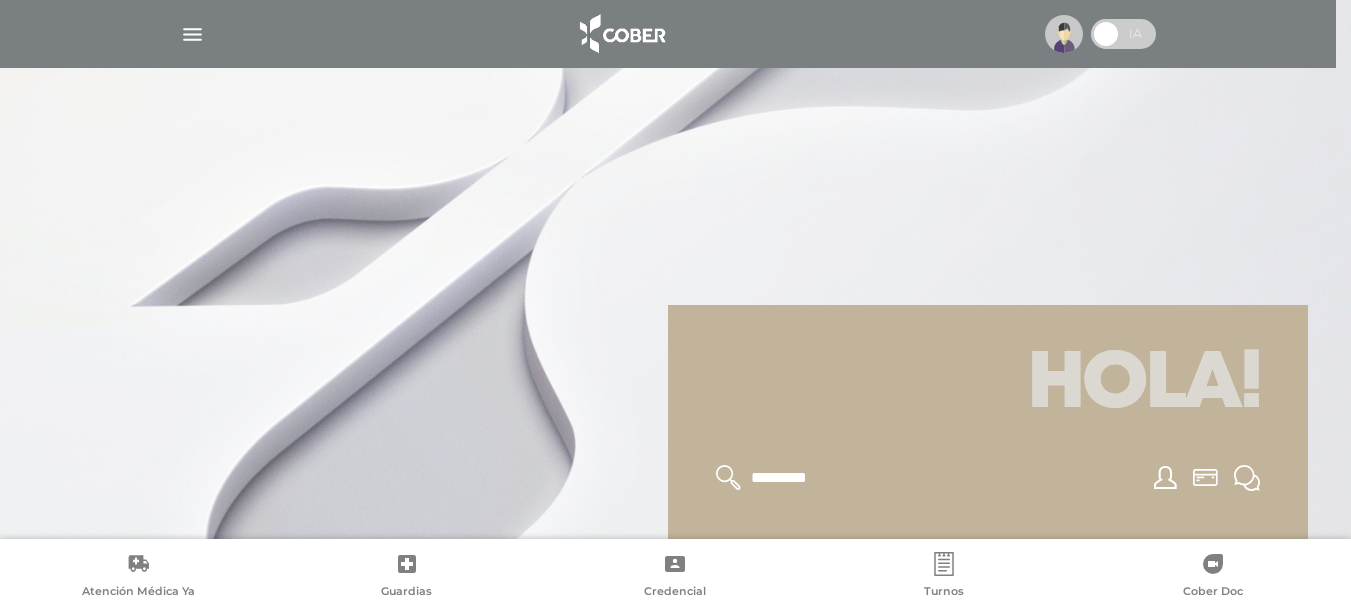 click at bounding box center [1064, 34] 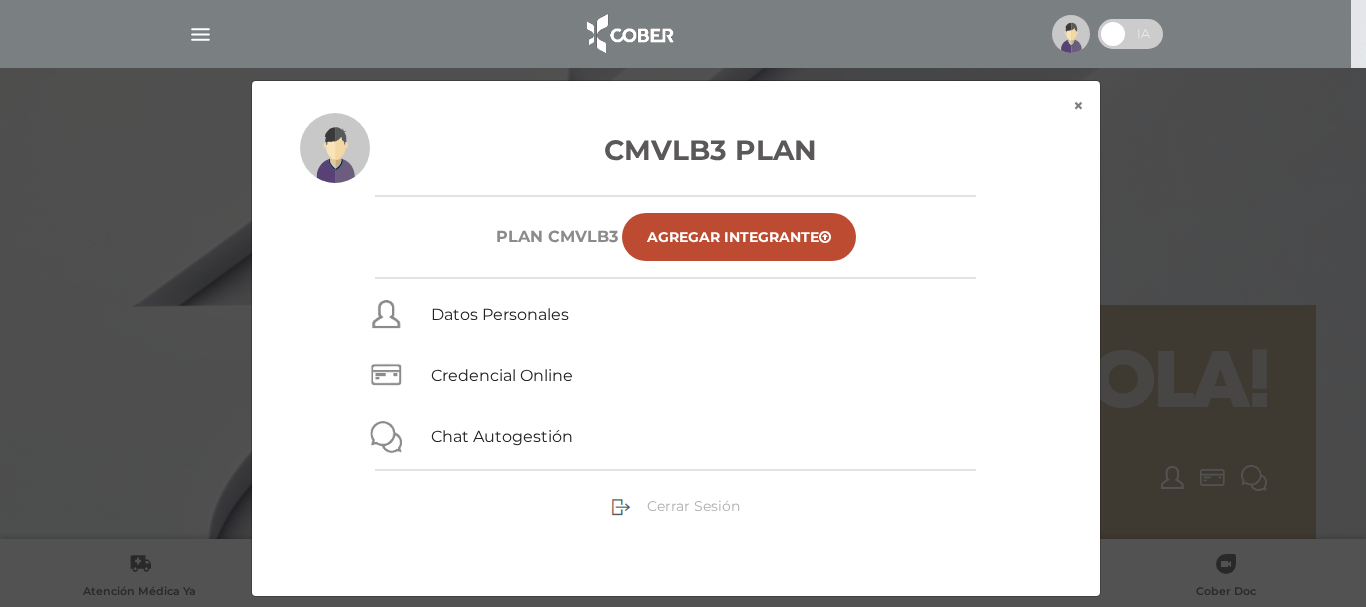 click on "Cerrar Sesión" at bounding box center [675, 505] 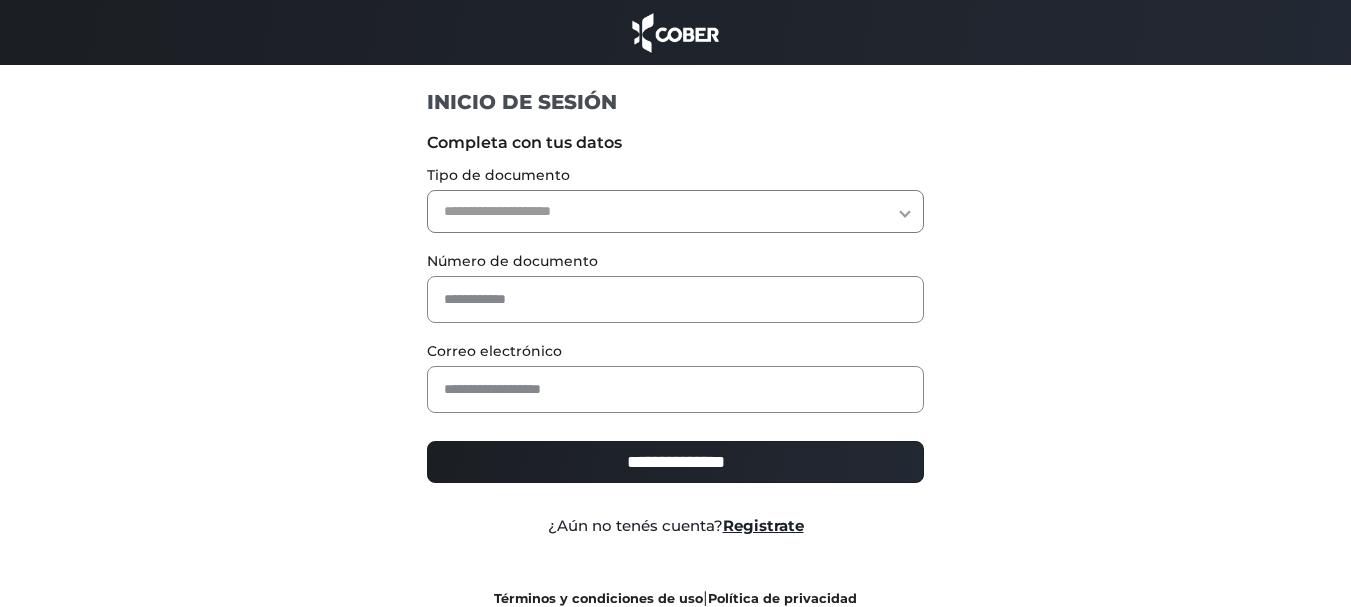 scroll, scrollTop: 0, scrollLeft: 0, axis: both 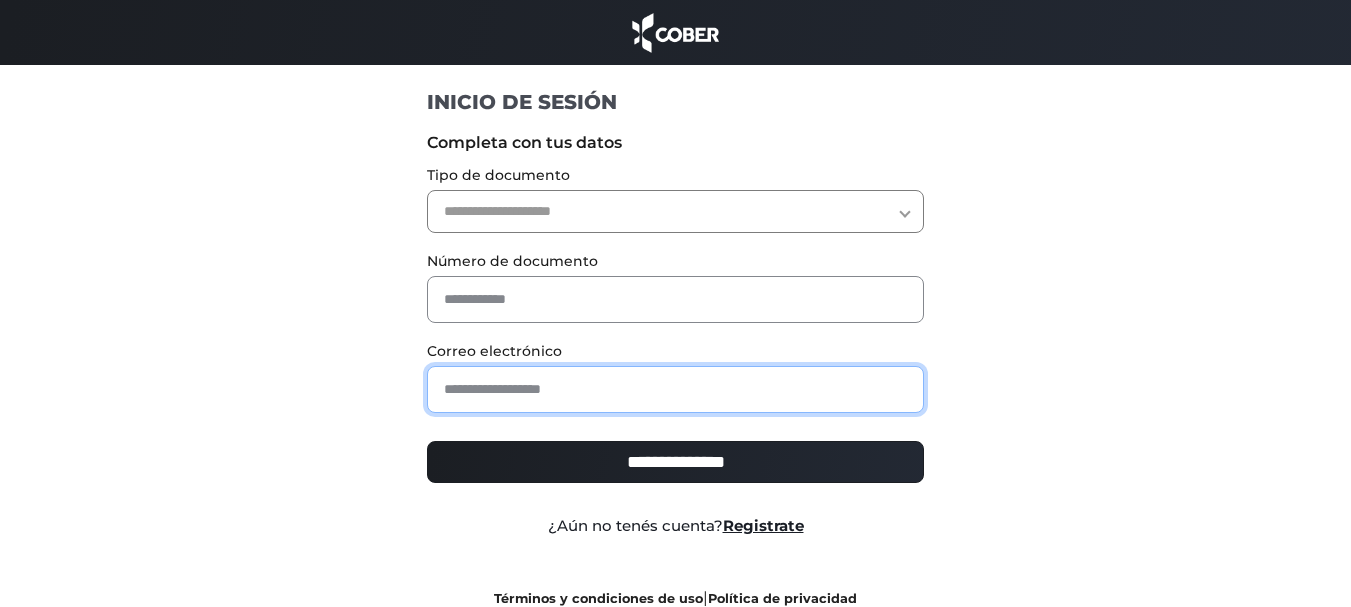 click at bounding box center (675, 389) 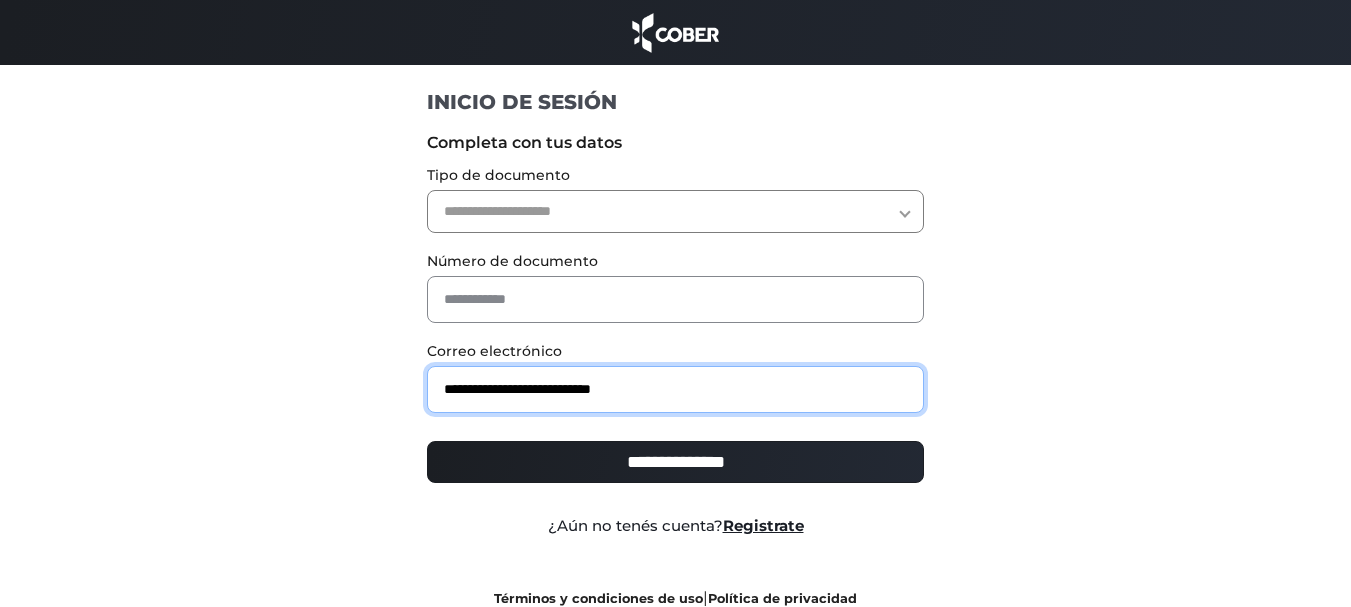 type on "**********" 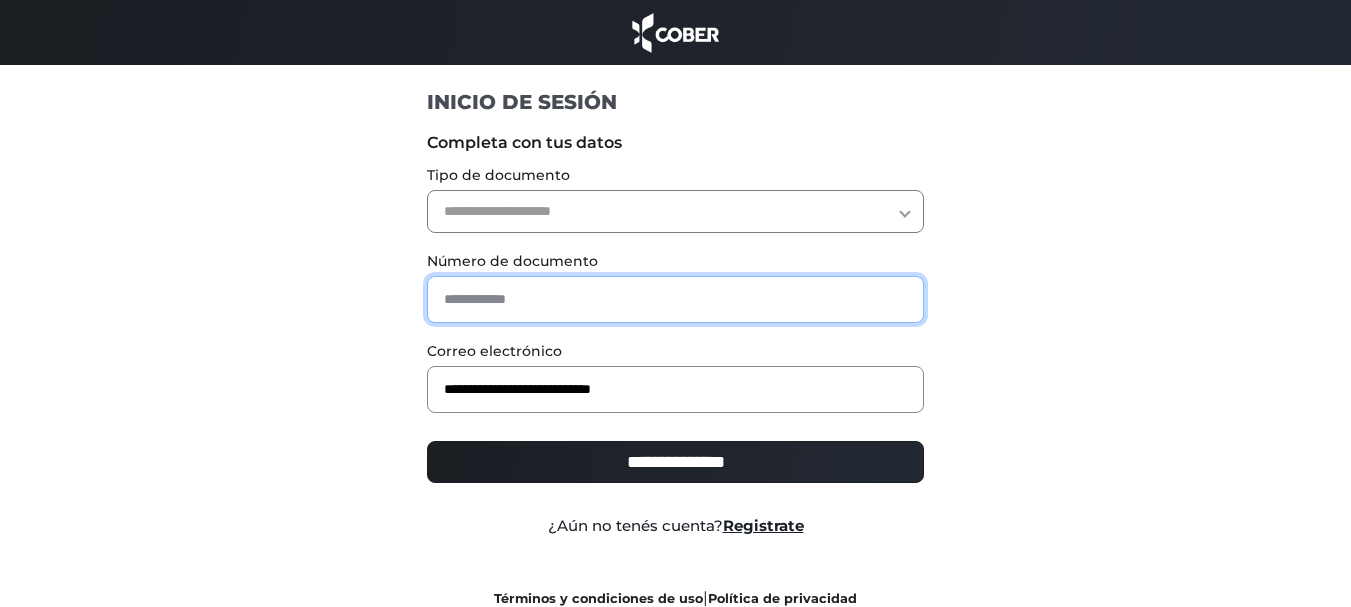 click at bounding box center (675, 299) 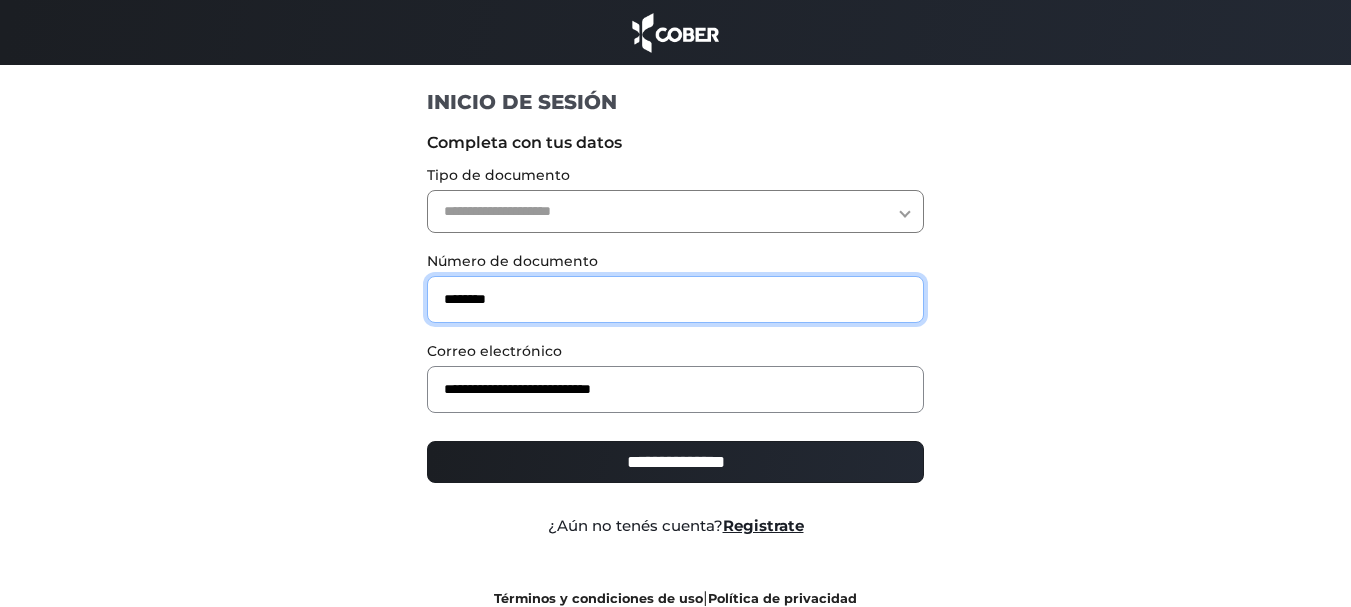 type on "********" 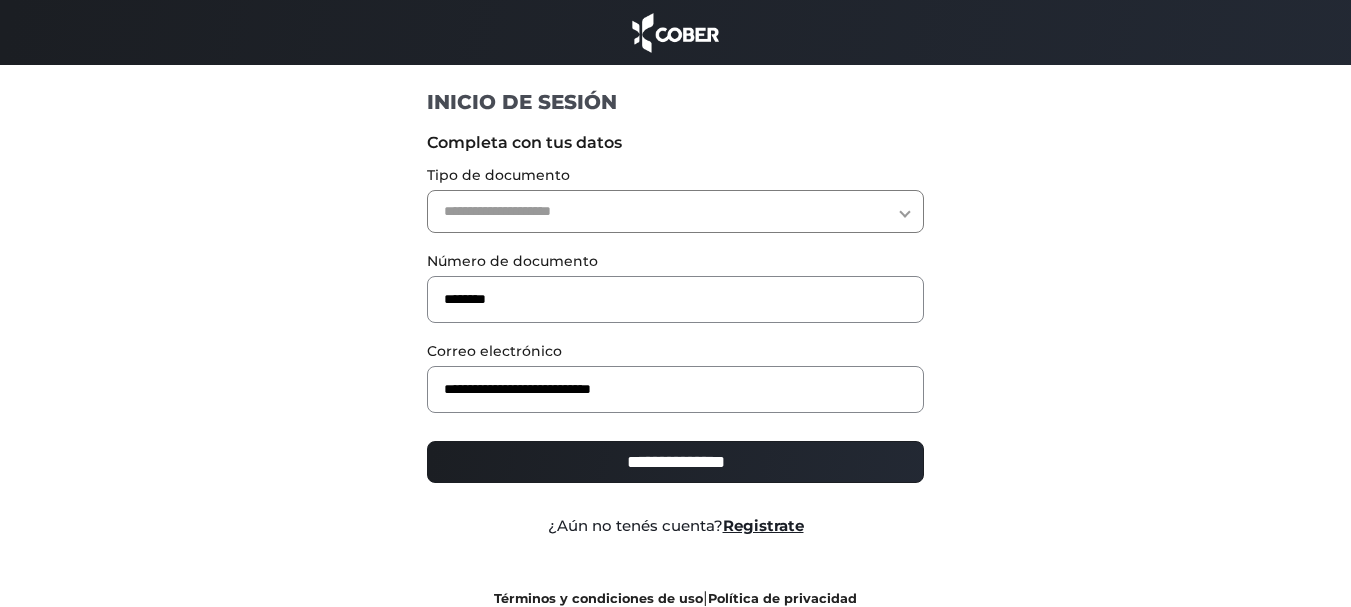 click on "**********" at bounding box center [675, 211] 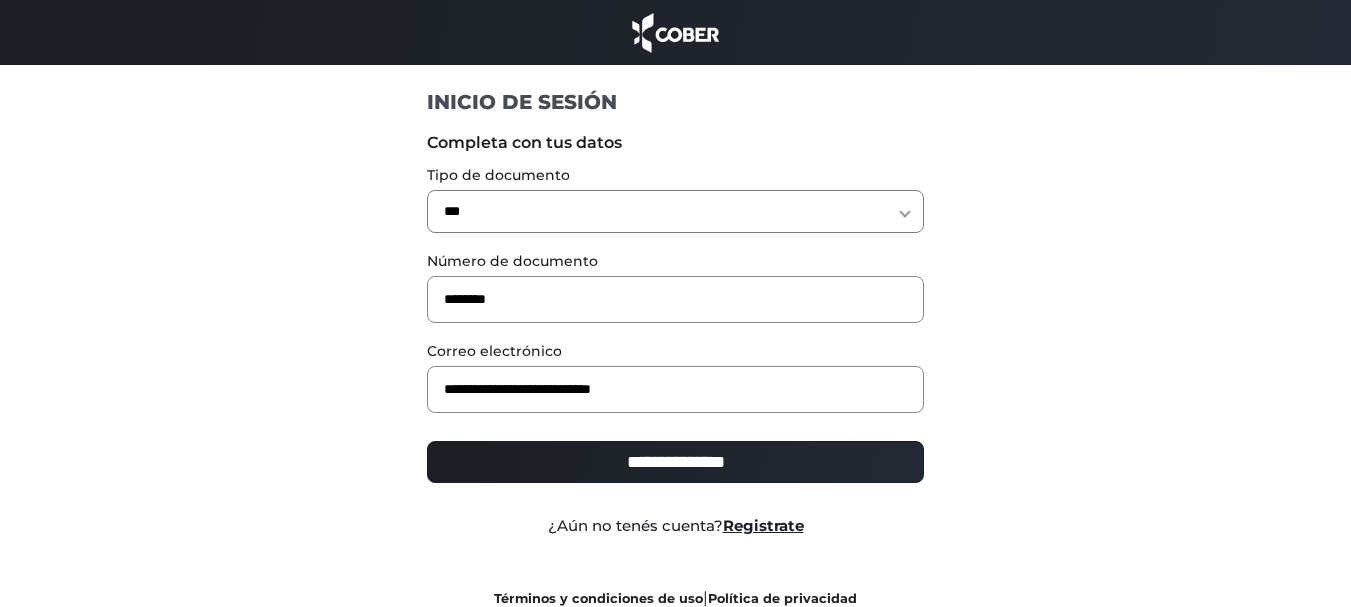 click on "**********" at bounding box center (675, 211) 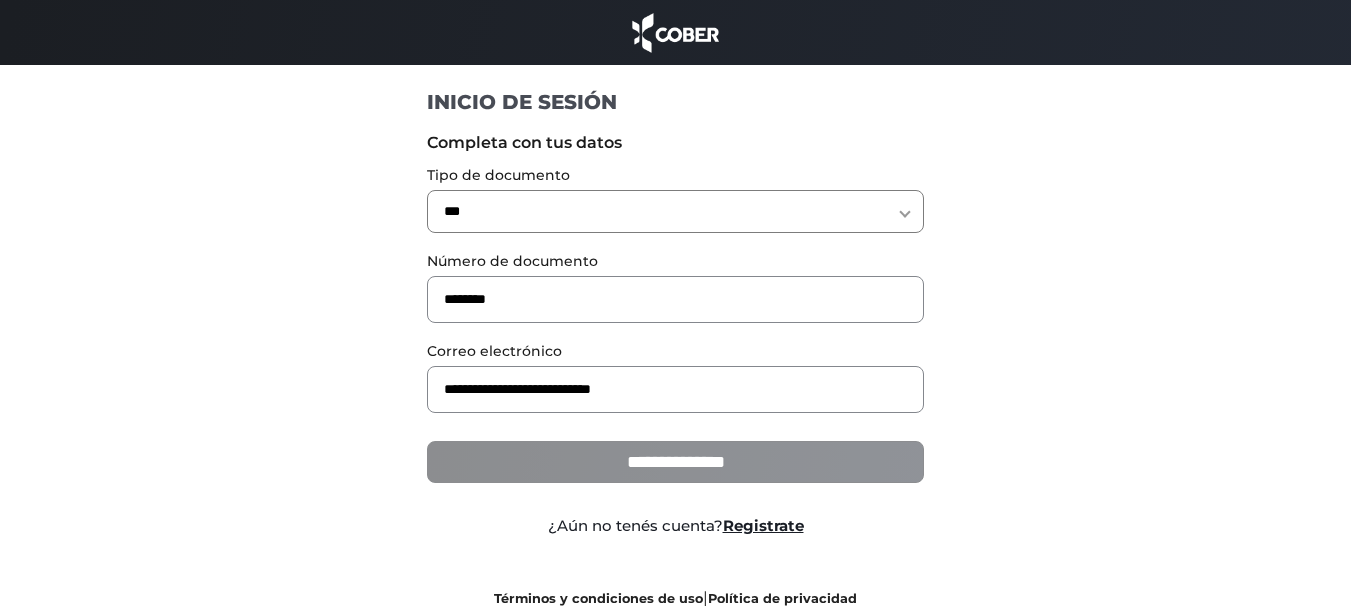 click on "**********" at bounding box center (675, 462) 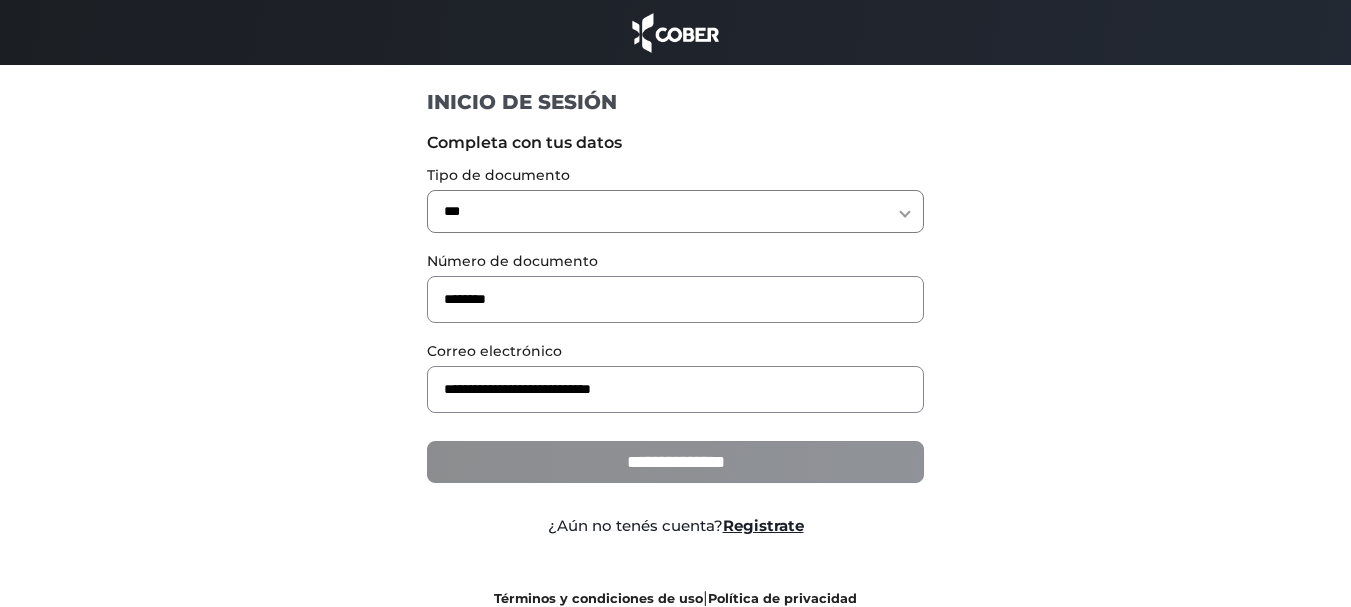 type on "**********" 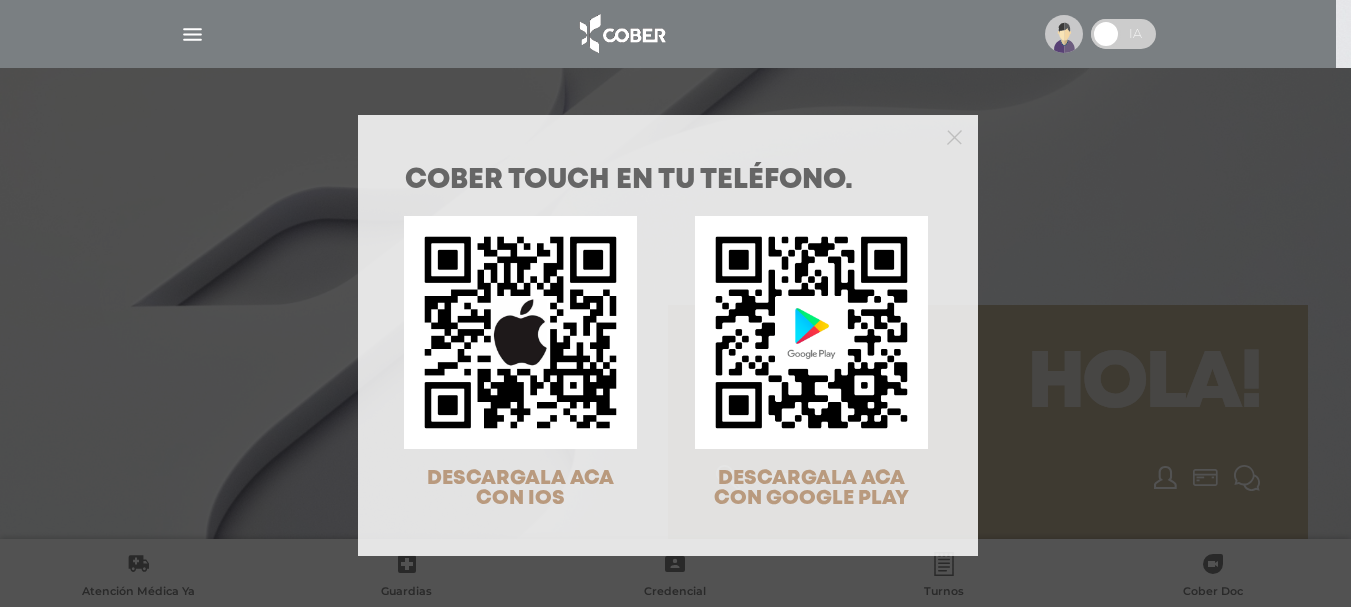 scroll, scrollTop: 0, scrollLeft: 0, axis: both 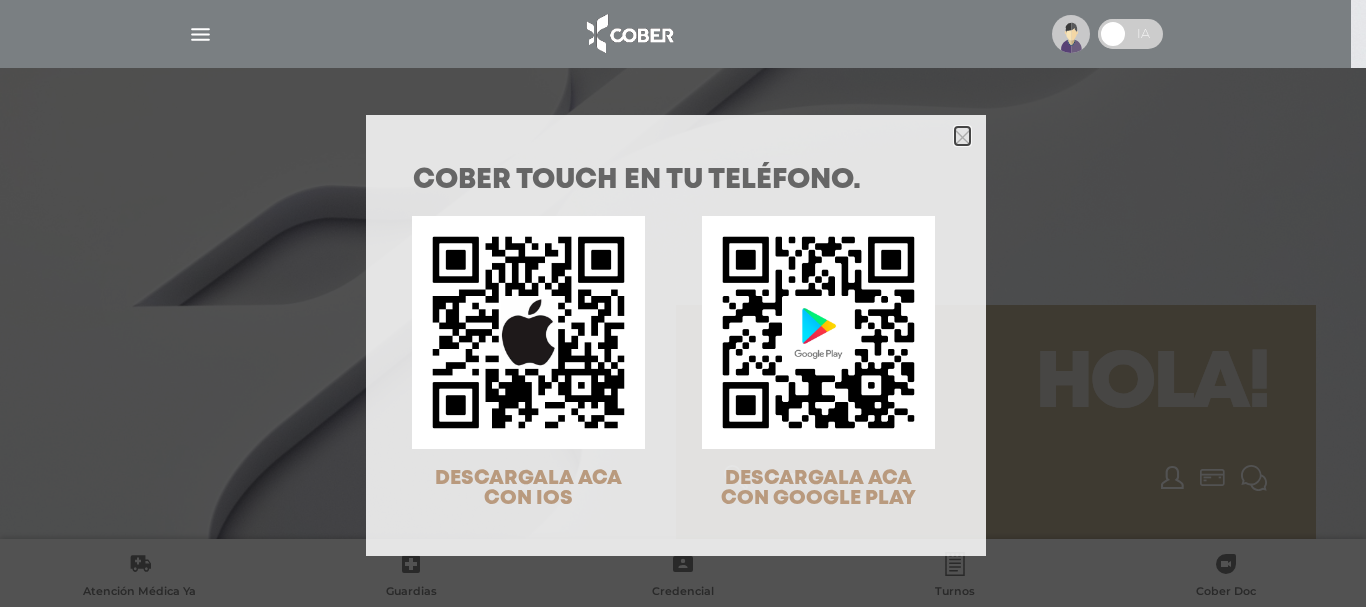 click 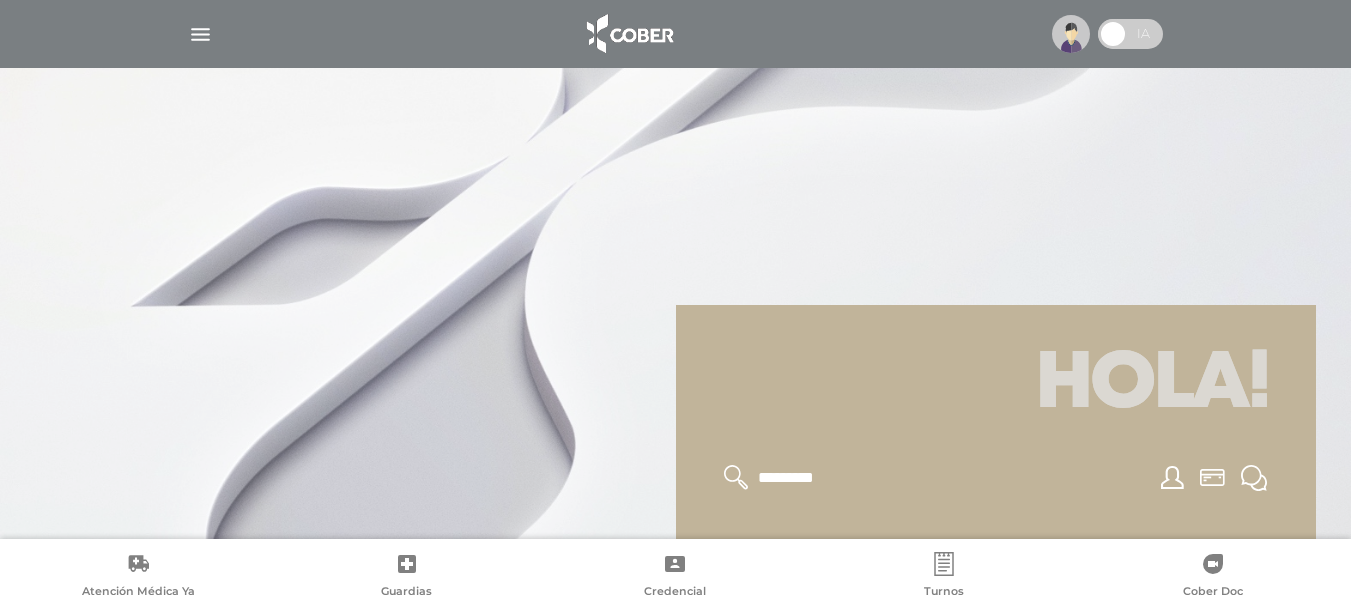 click at bounding box center [676, 34] 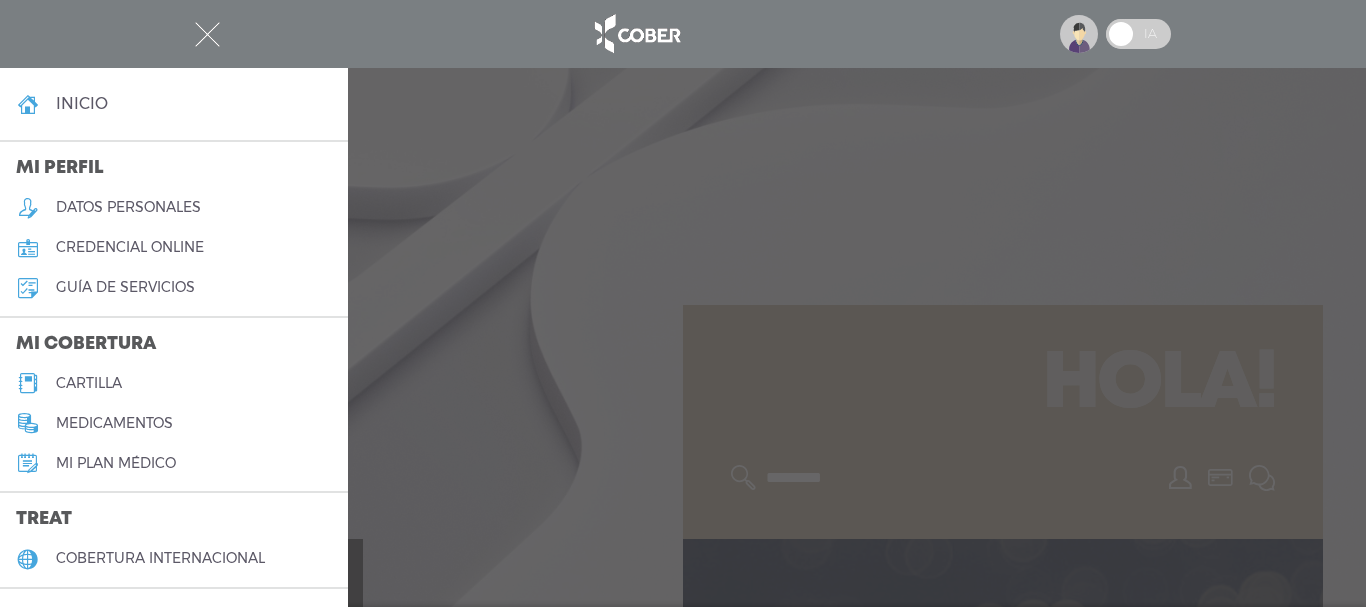 click on "cartilla" at bounding box center [174, 383] 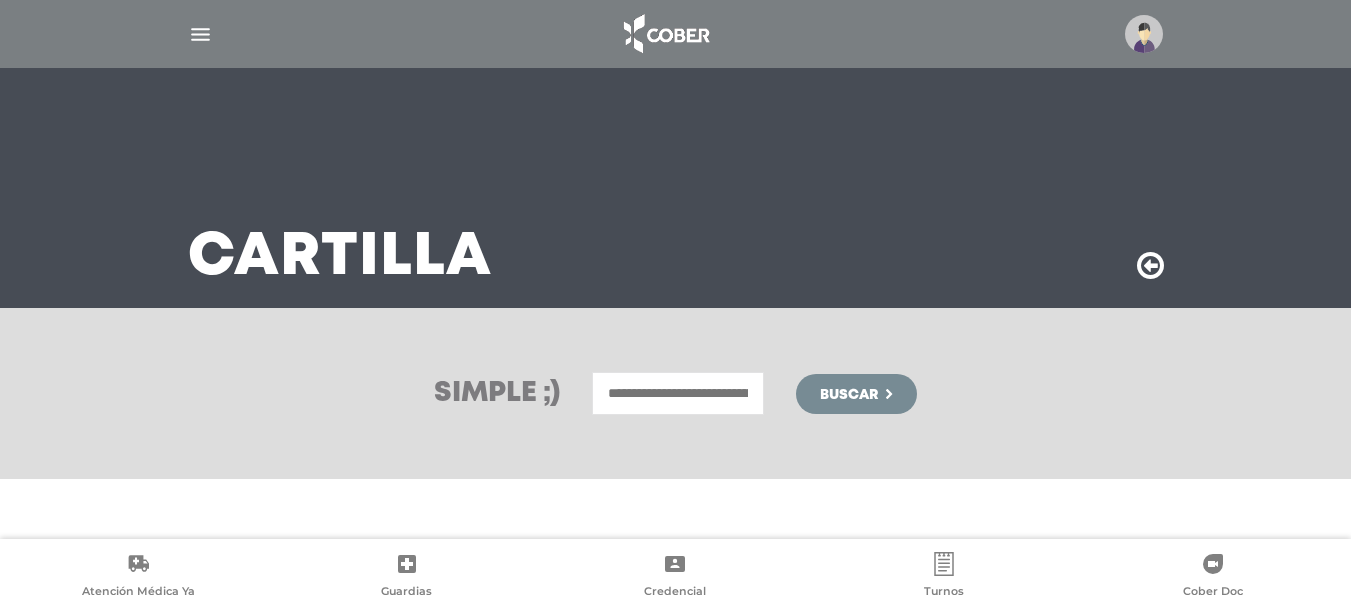 scroll, scrollTop: 0, scrollLeft: 0, axis: both 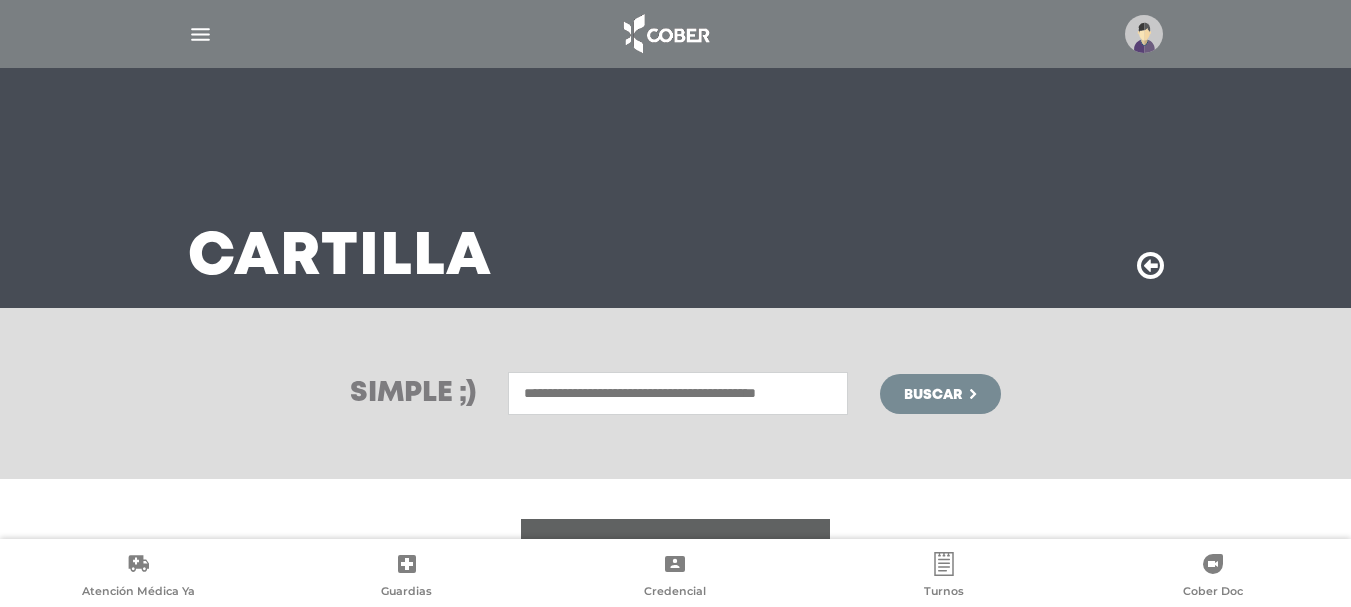 click at bounding box center (678, 393) 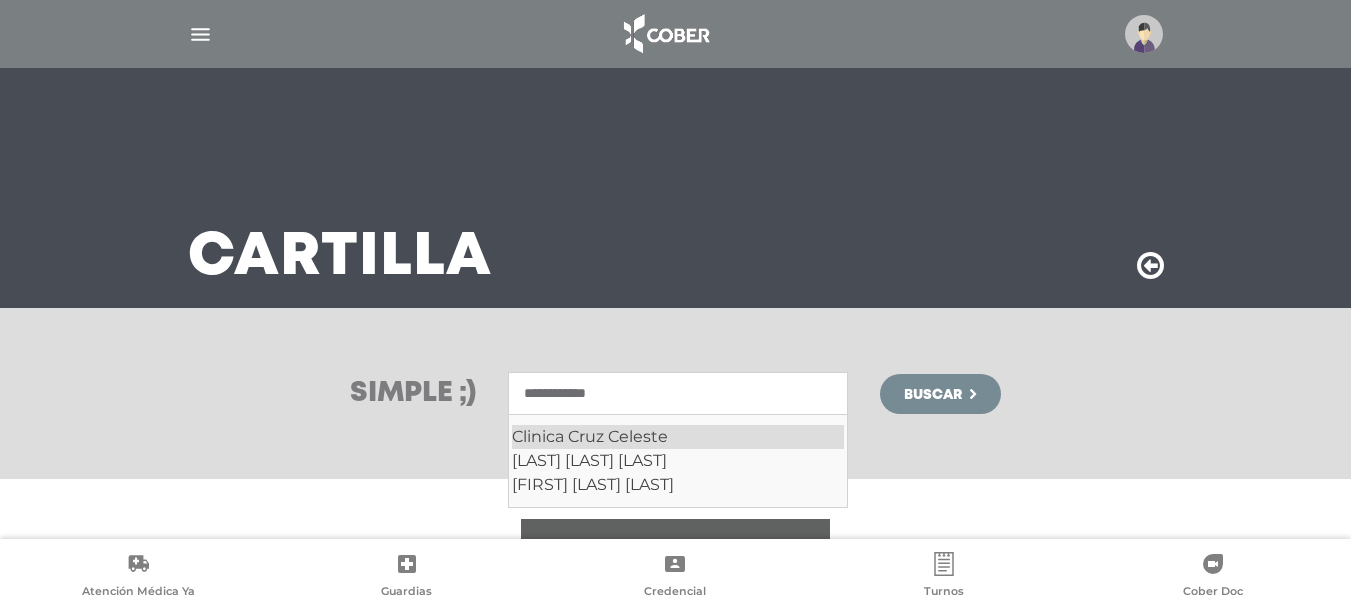 click on "Clinica Cruz Celeste" at bounding box center (678, 437) 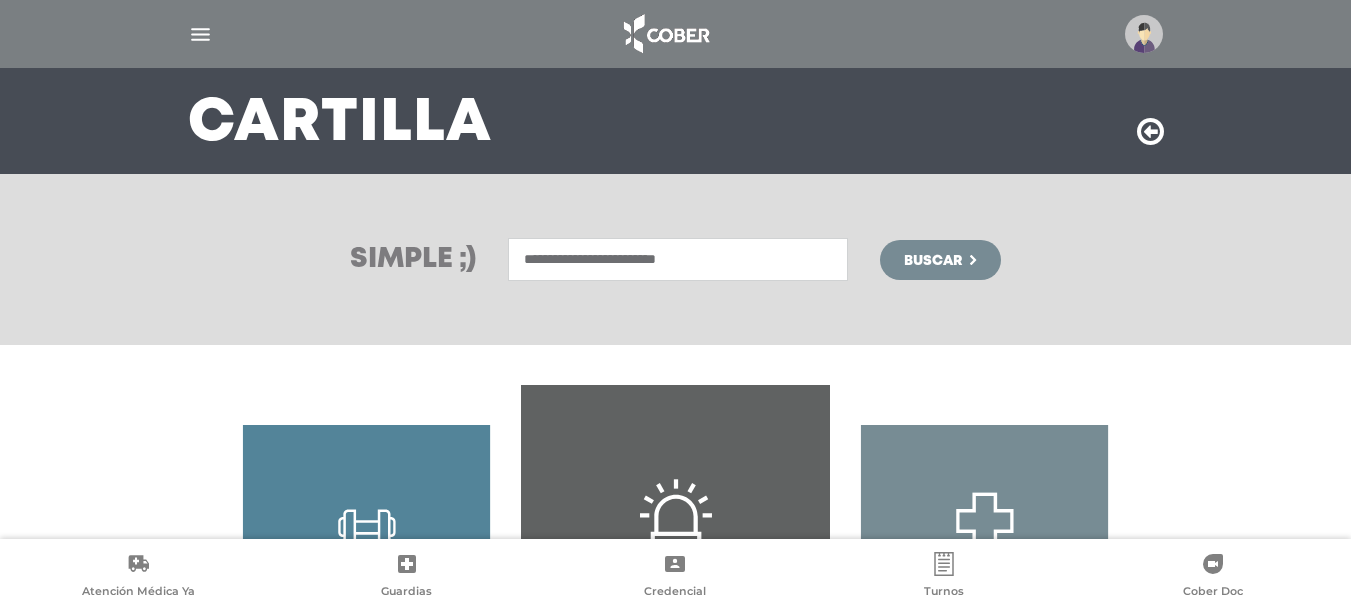 scroll, scrollTop: 300, scrollLeft: 0, axis: vertical 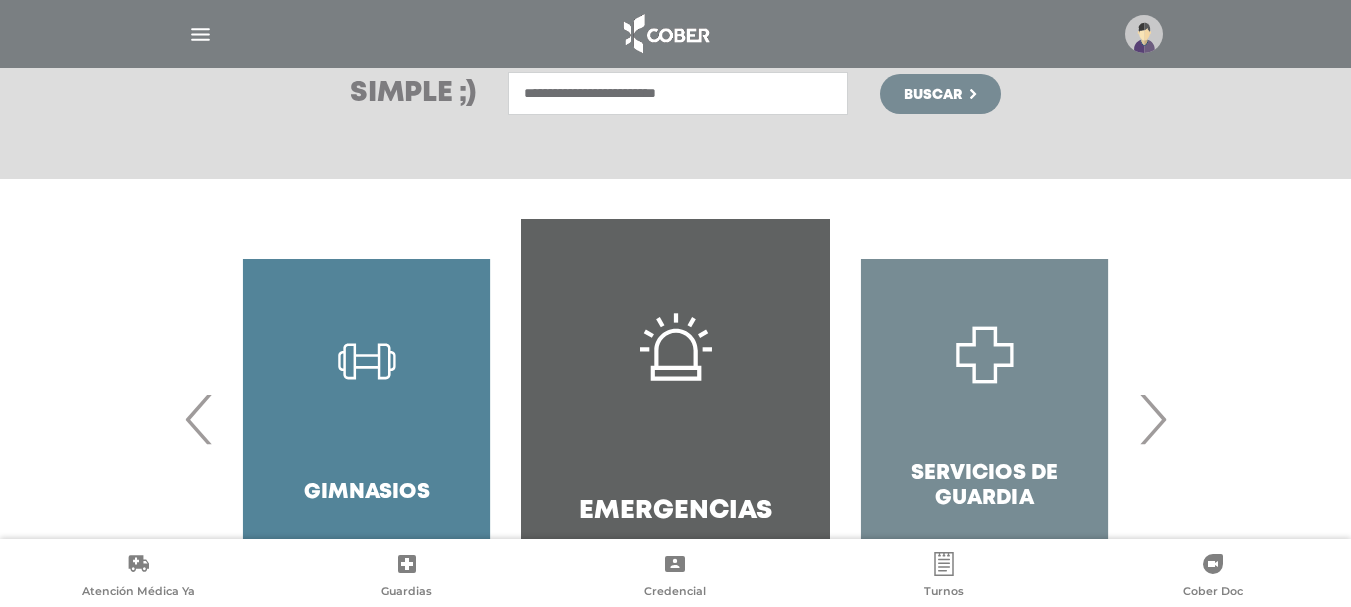 type on "**********" 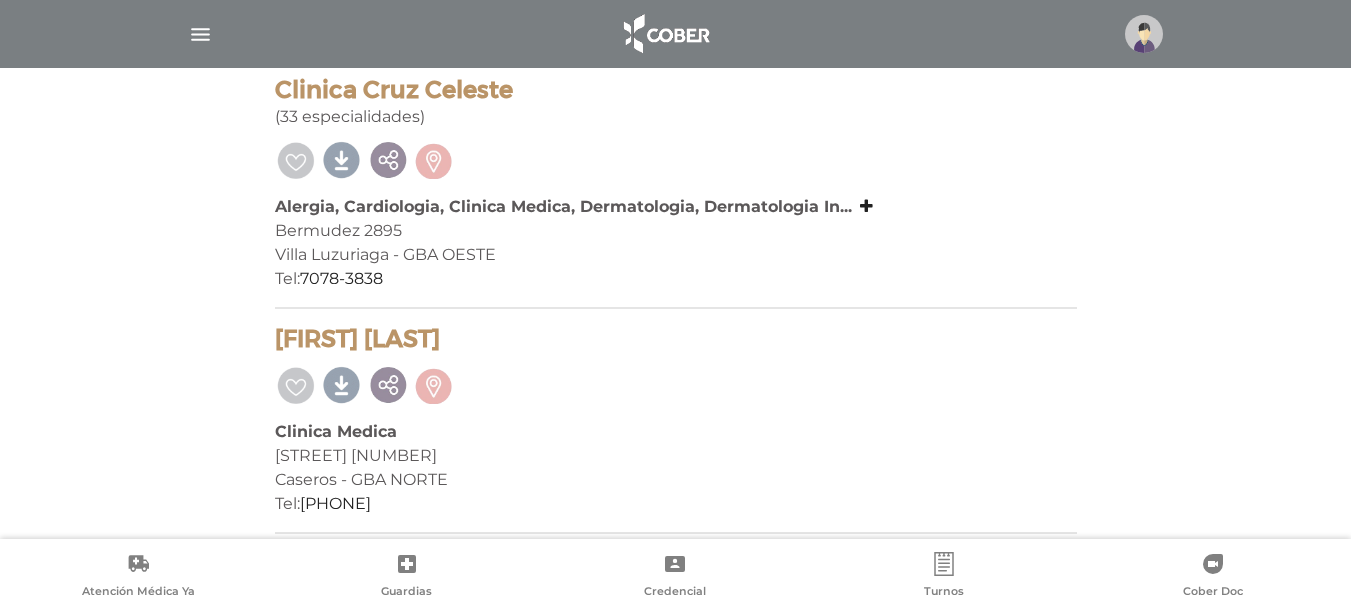scroll, scrollTop: 430, scrollLeft: 0, axis: vertical 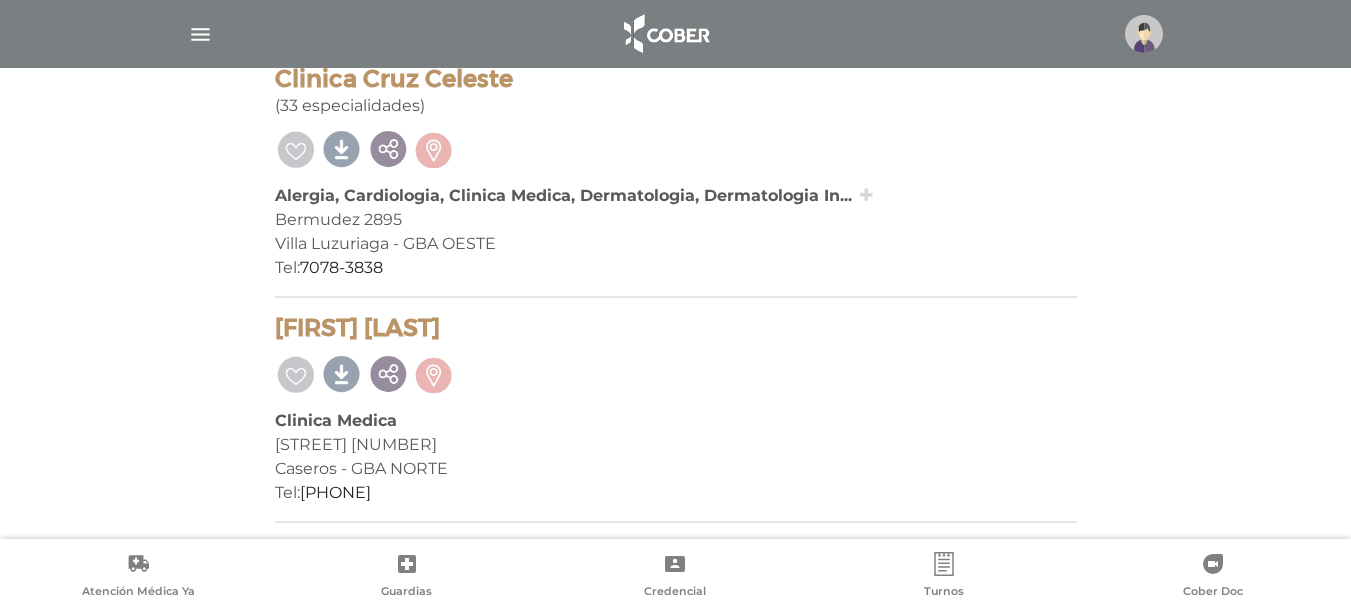 click at bounding box center [866, 195] 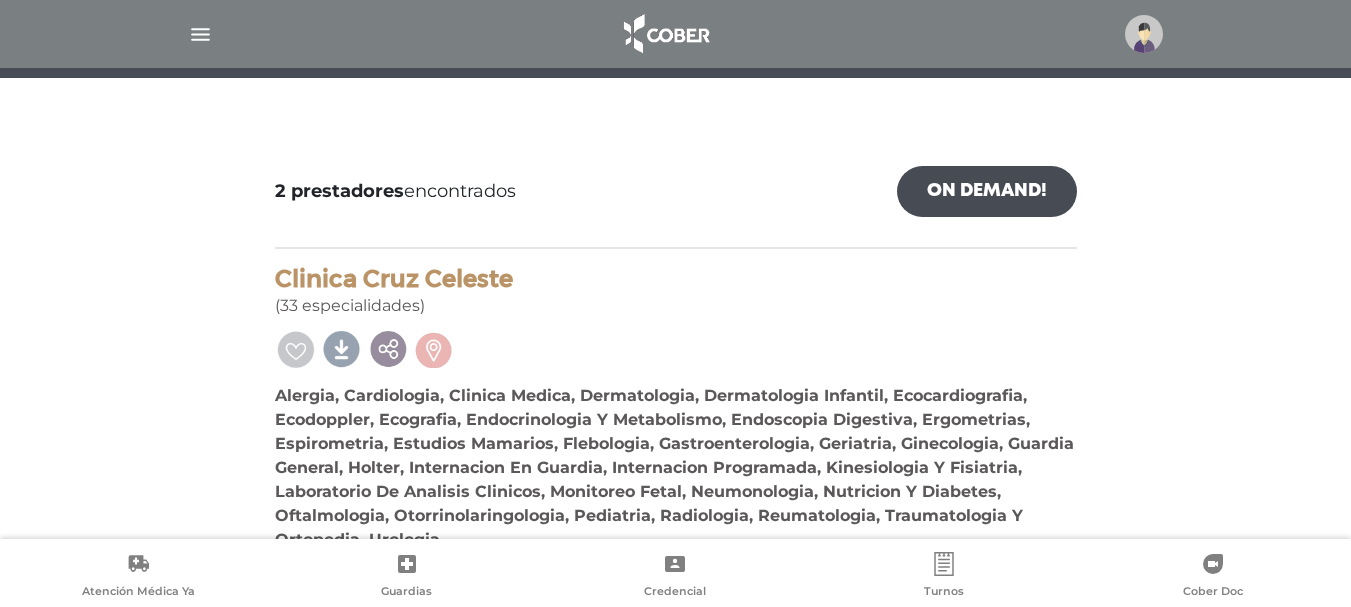 scroll, scrollTop: 330, scrollLeft: 0, axis: vertical 